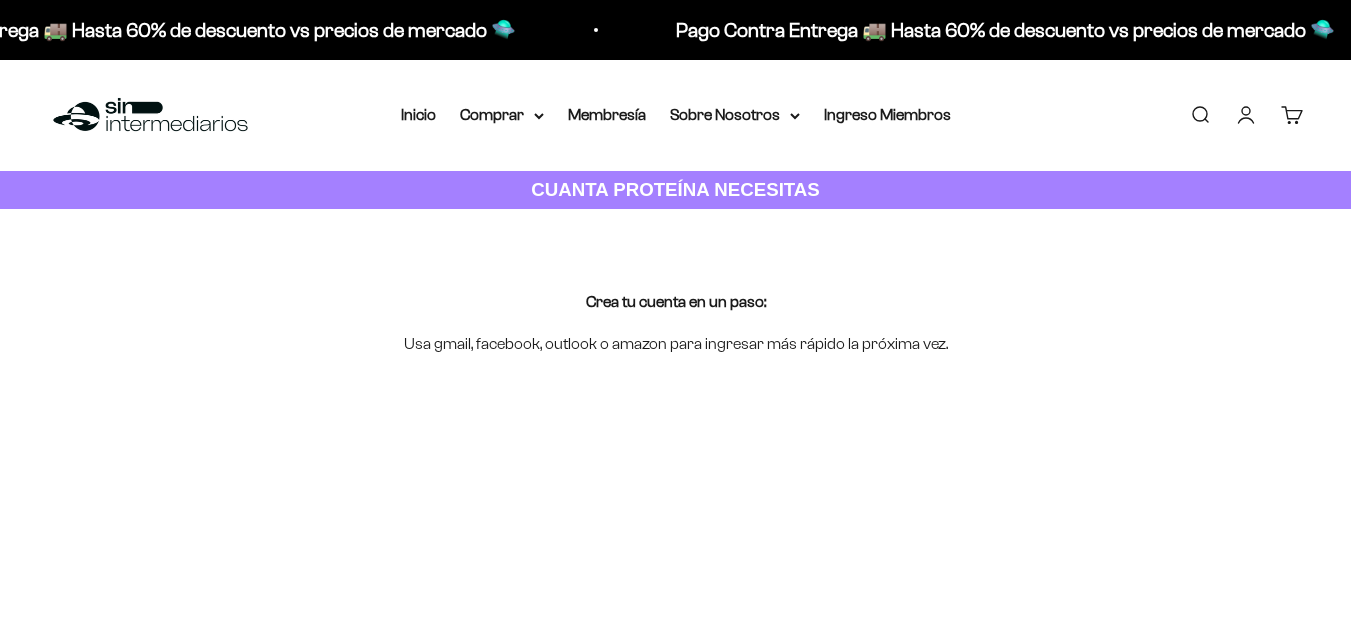 scroll, scrollTop: 0, scrollLeft: 0, axis: both 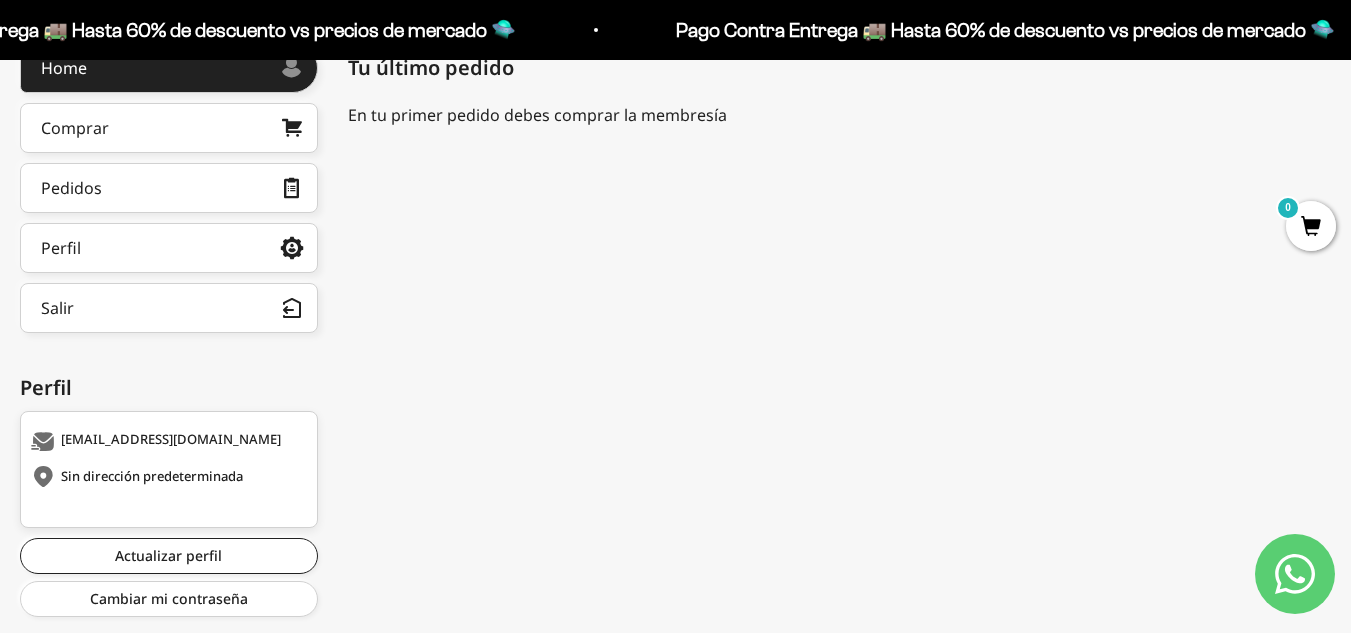 click 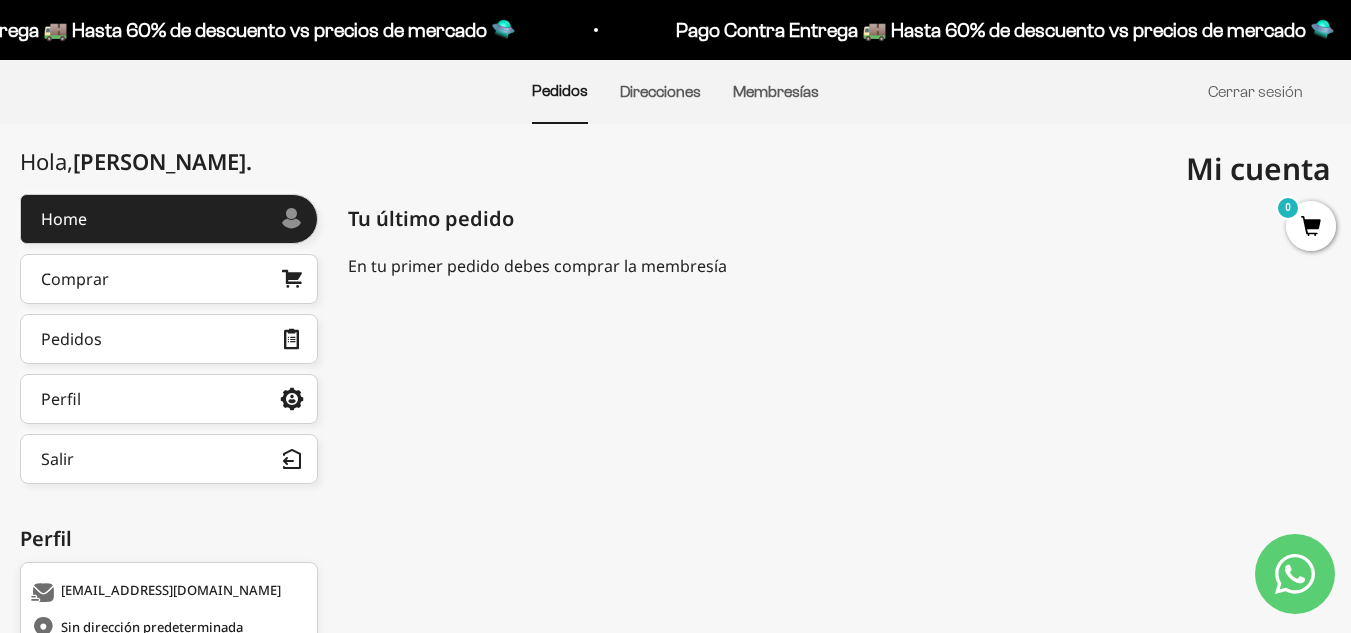 scroll, scrollTop: 0, scrollLeft: 0, axis: both 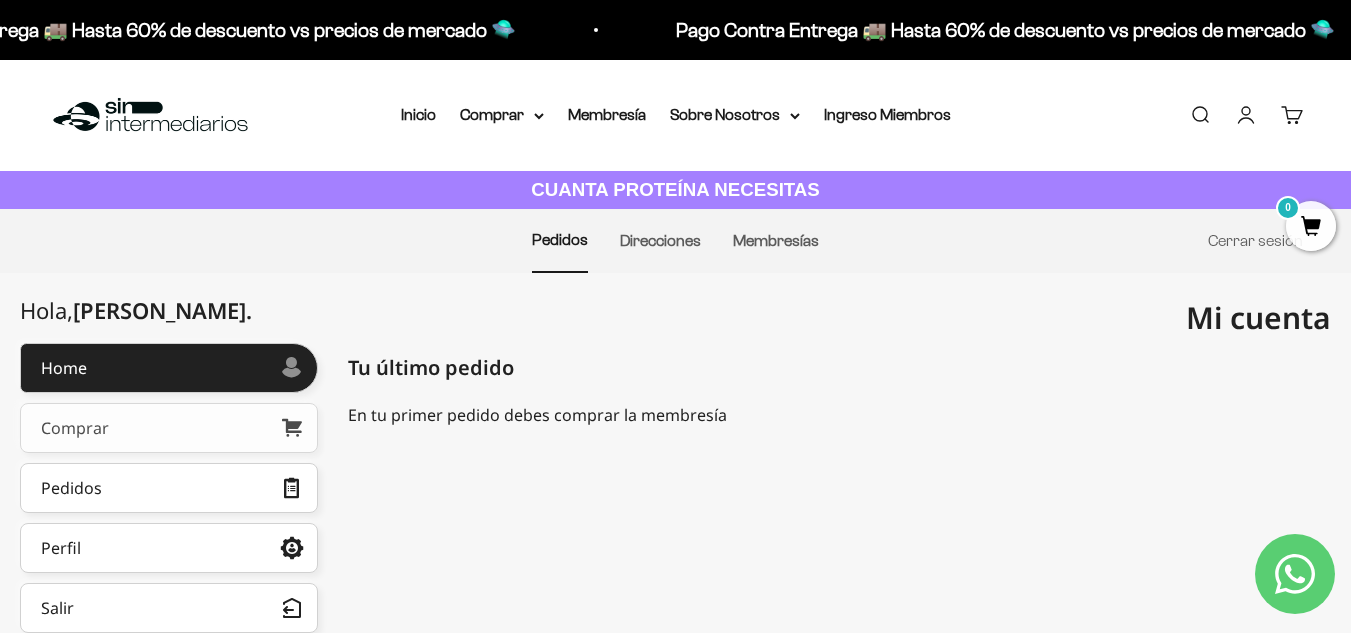 click on "Comprar" at bounding box center (169, 428) 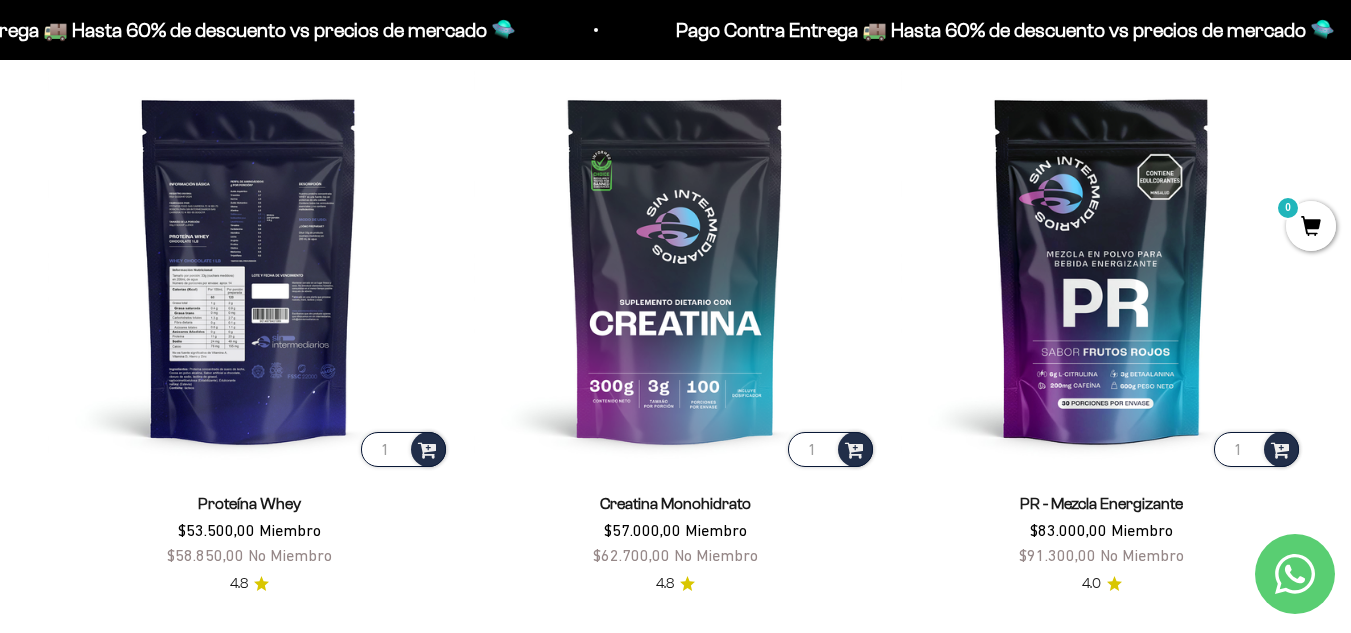 scroll, scrollTop: 695, scrollLeft: 0, axis: vertical 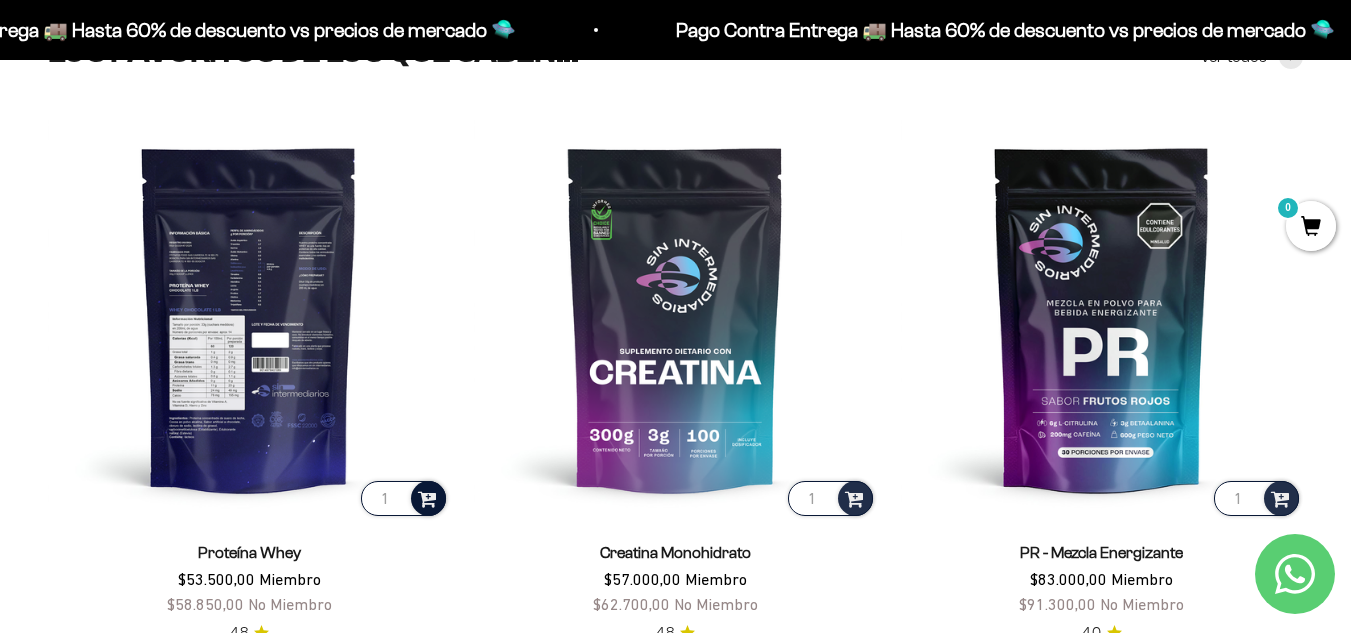click at bounding box center [427, 497] 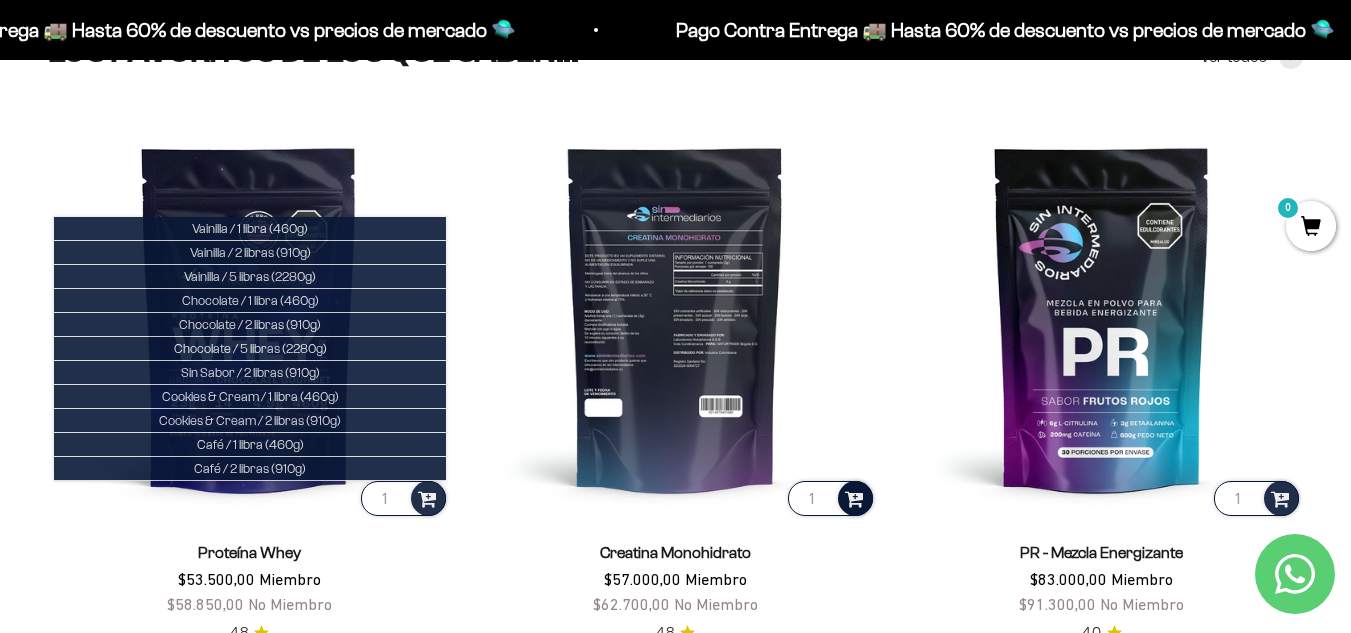 click at bounding box center [854, 497] 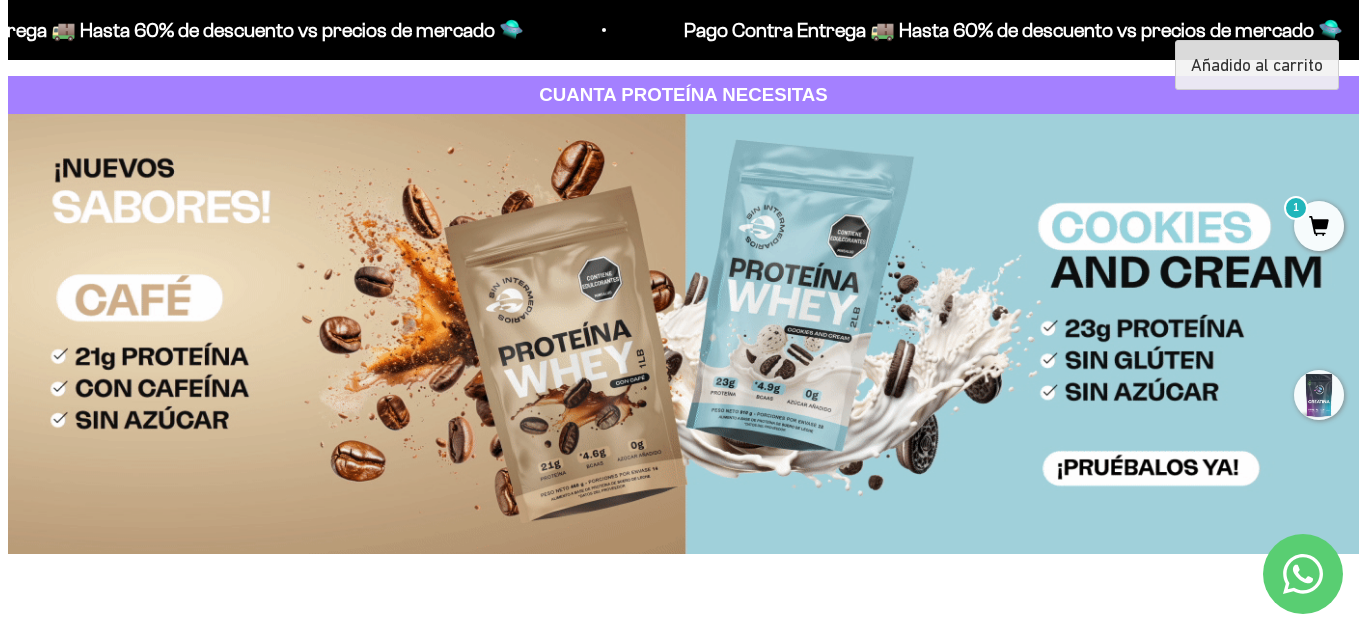 scroll, scrollTop: 0, scrollLeft: 0, axis: both 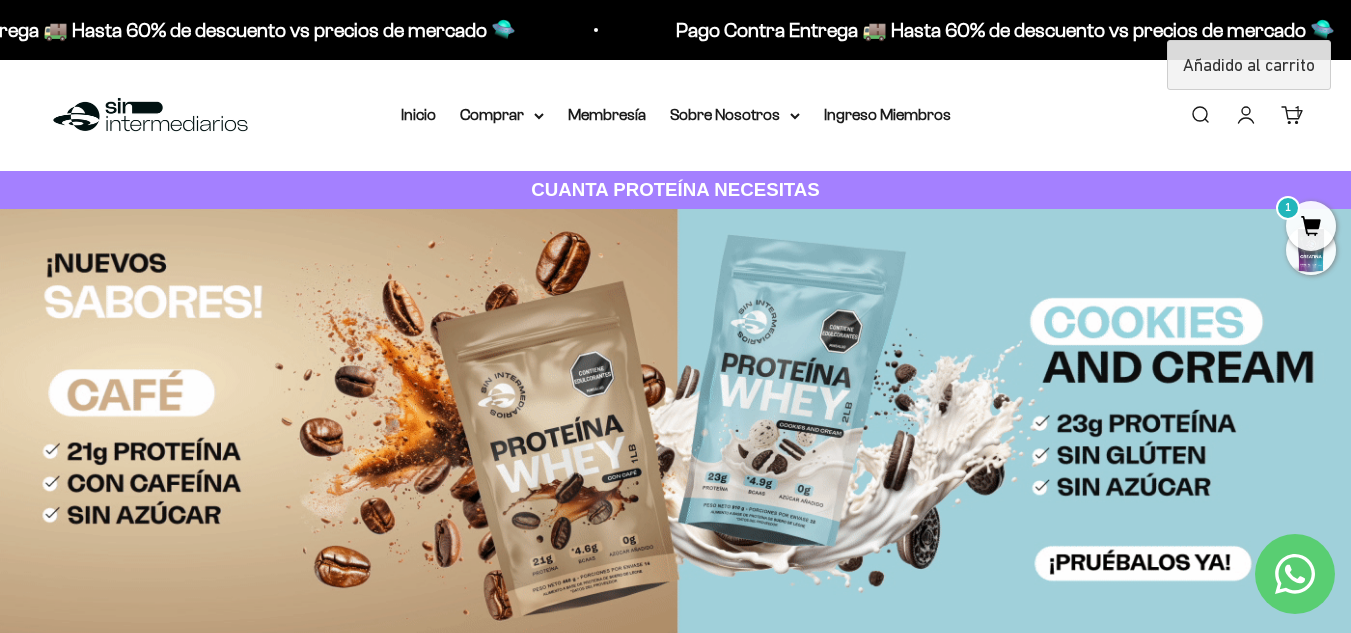 click on "1" at bounding box center [1297, 112] 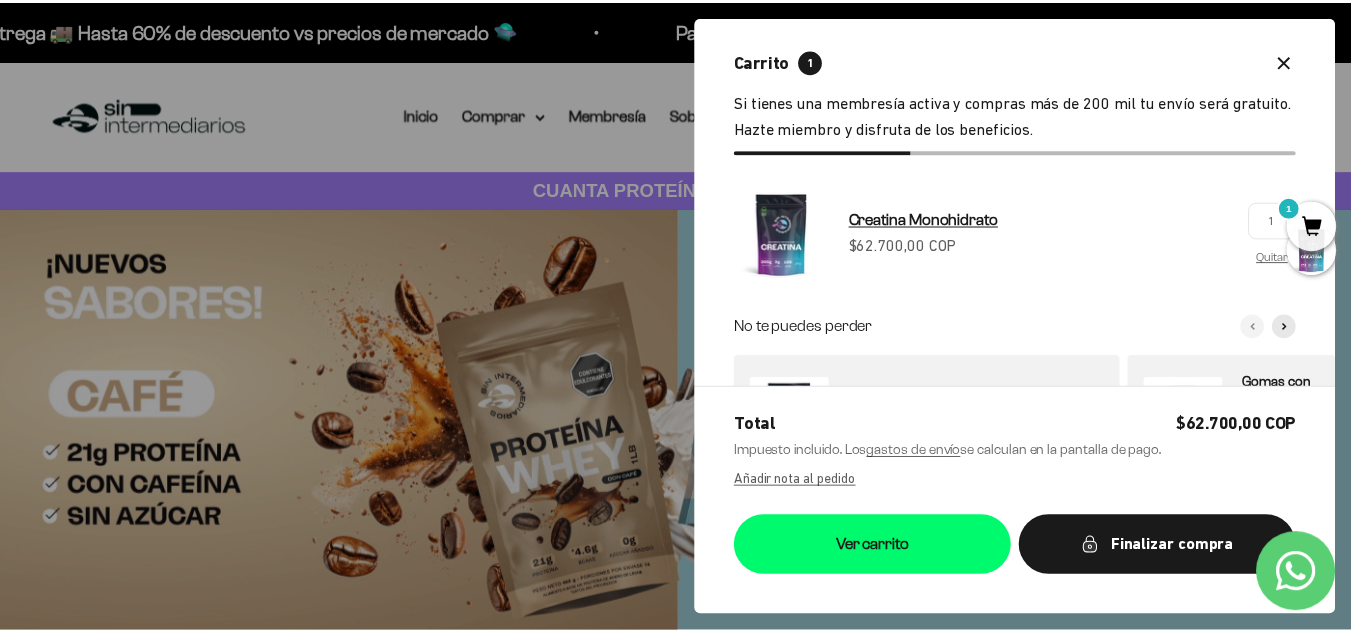 scroll, scrollTop: 125, scrollLeft: 0, axis: vertical 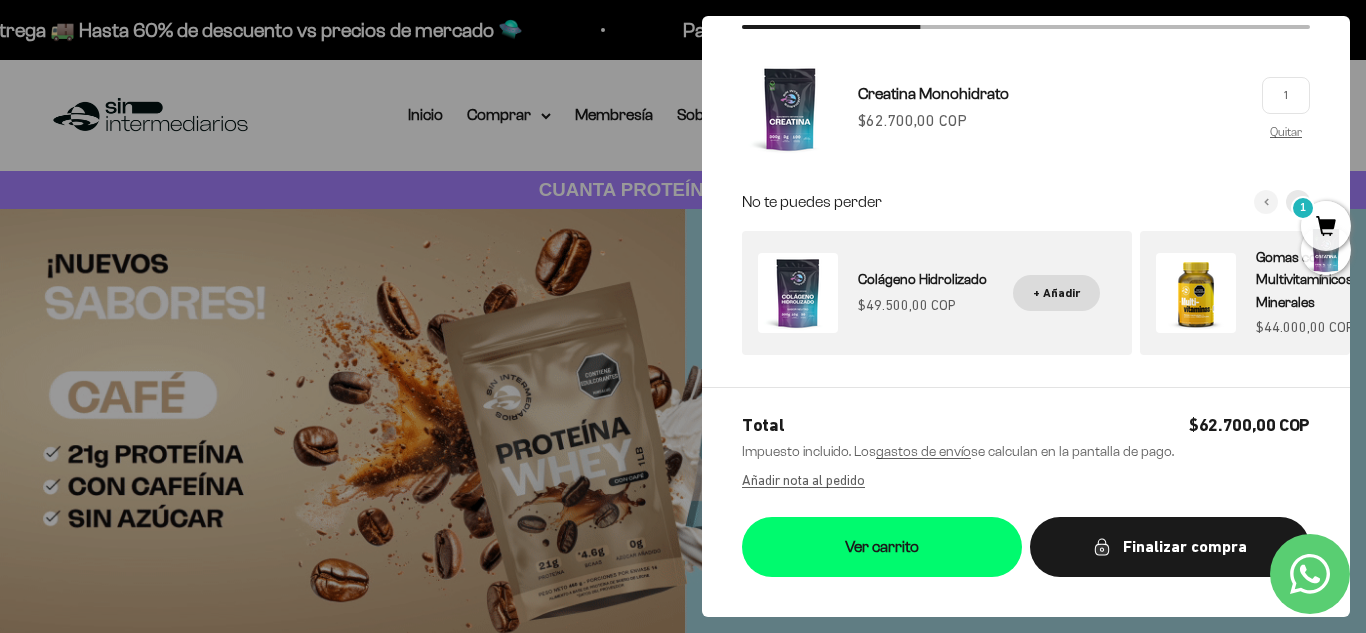 click at bounding box center (683, 316) 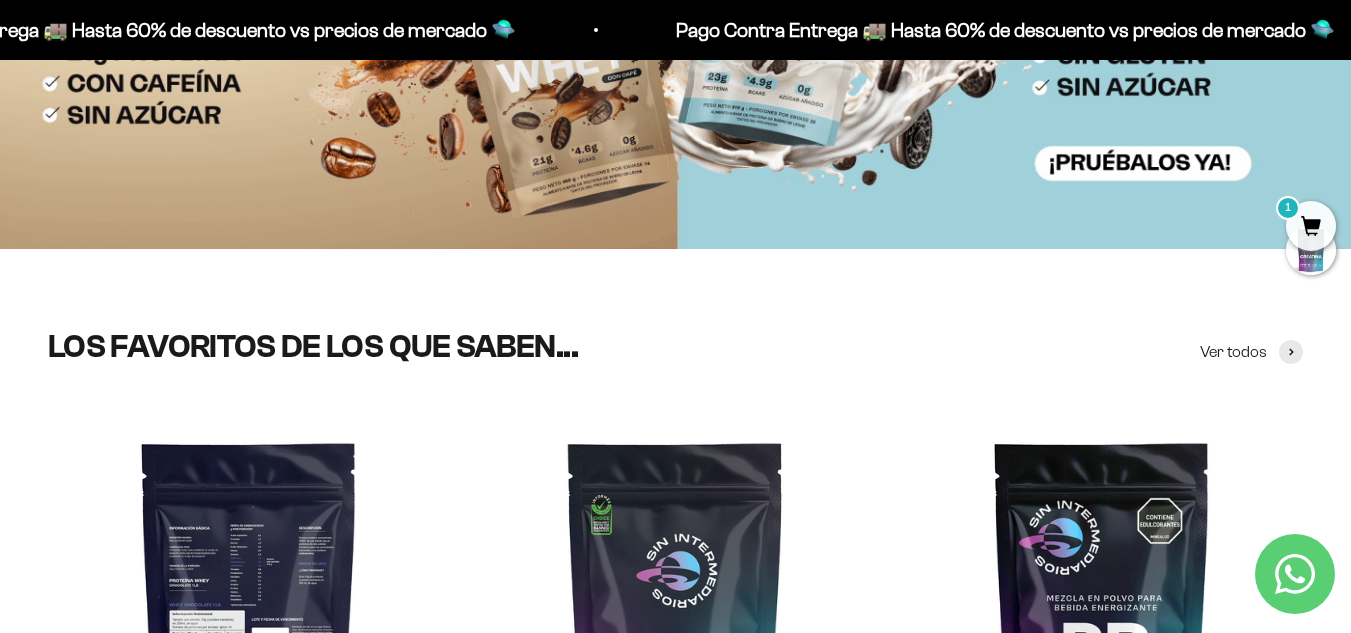 scroll, scrollTop: 800, scrollLeft: 0, axis: vertical 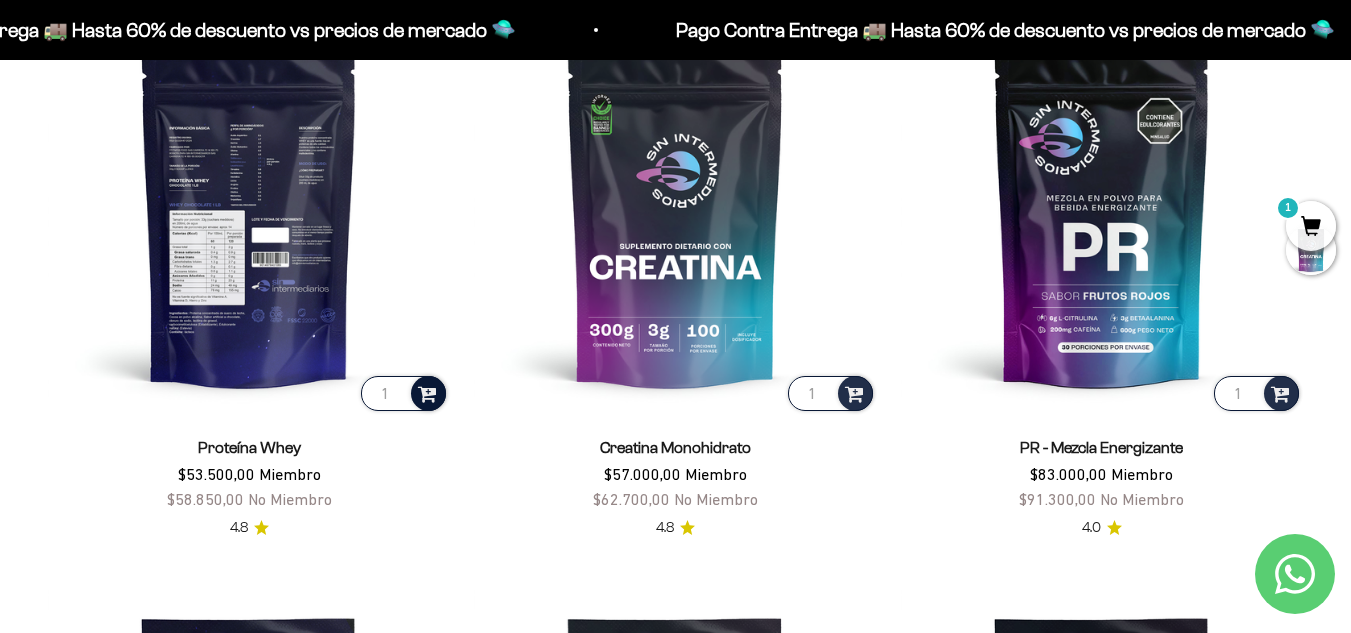 click at bounding box center [428, 393] 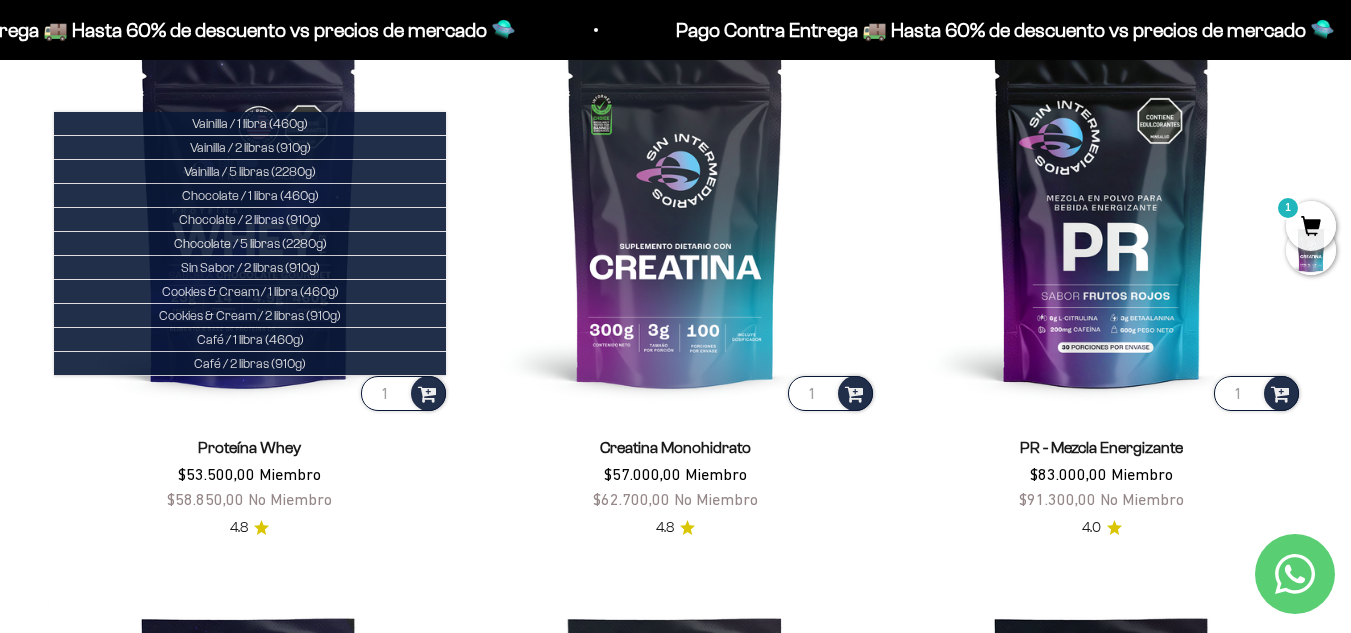 click on "Creatina Monohidrato $57.000,00   Miembro $62.700,00   No Miembro 4.8" at bounding box center [675, 477] 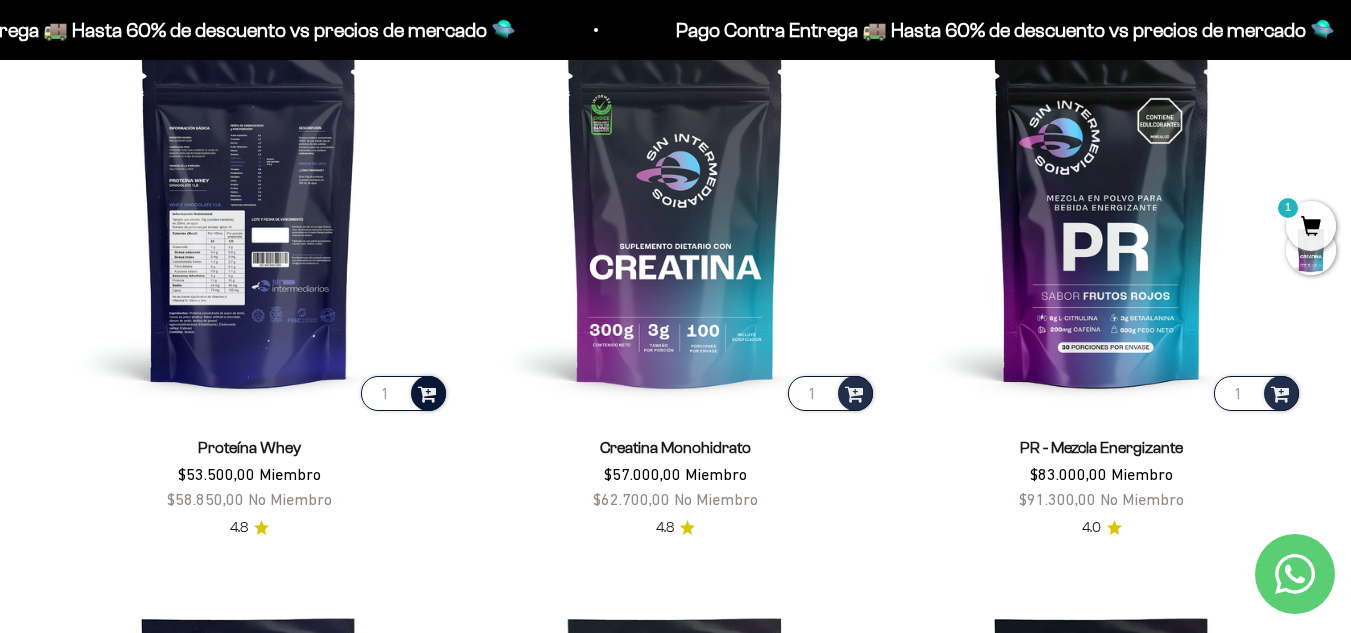 click at bounding box center (427, 392) 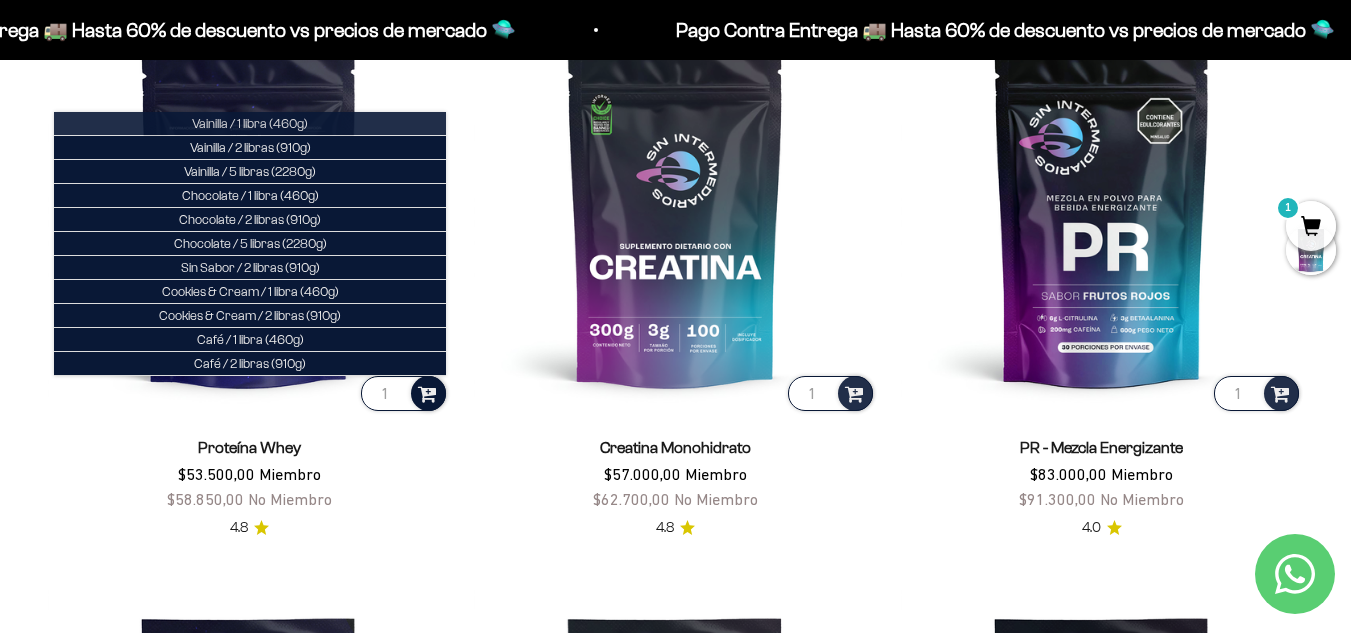 click on "Vainilla / 1 libra (460g)" at bounding box center (250, 123) 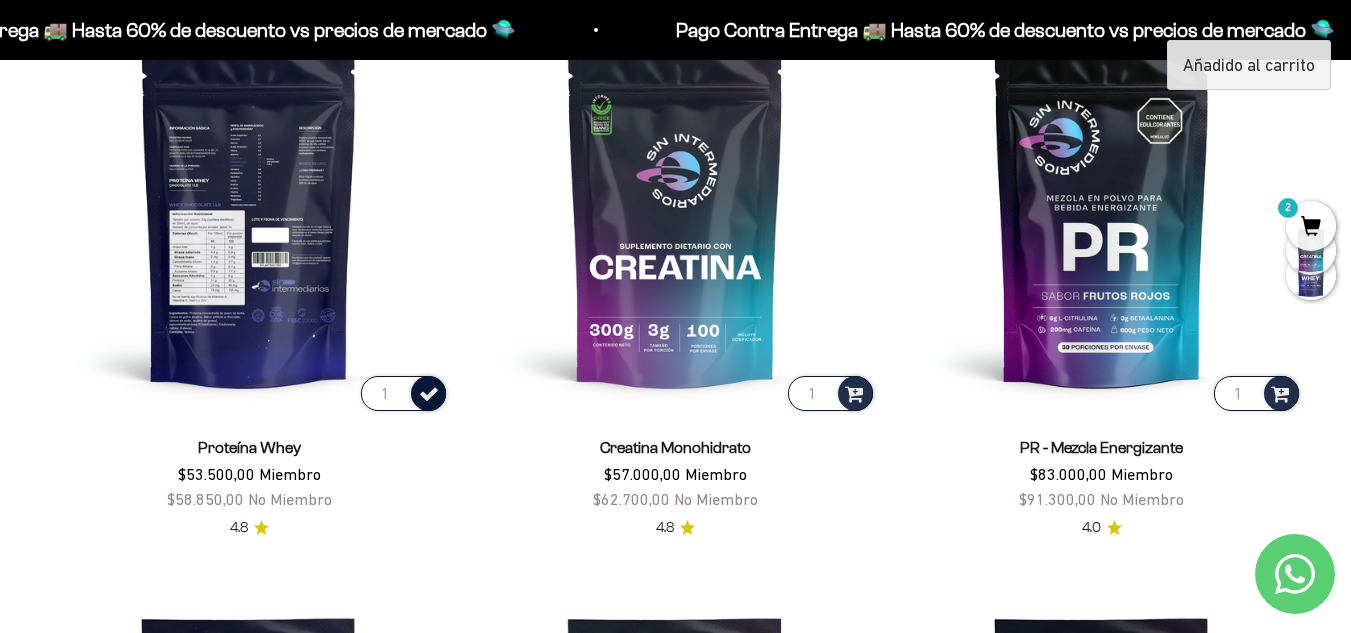 click on "2" at bounding box center (1311, 226) 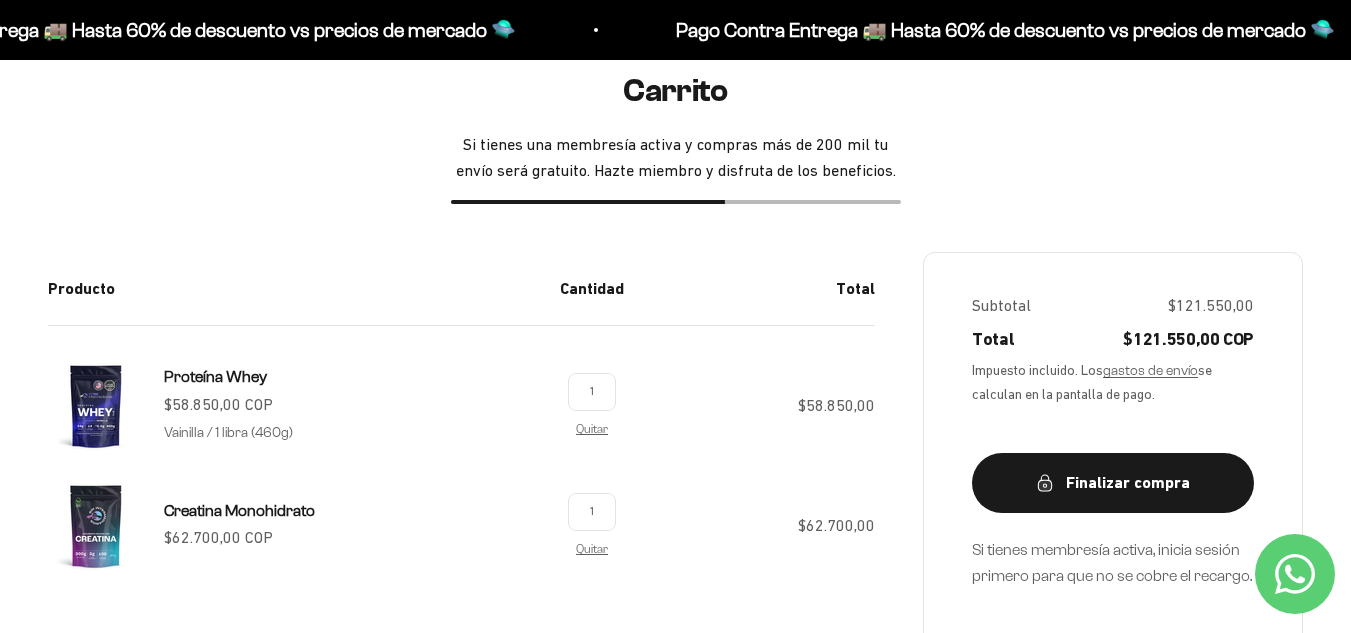 scroll, scrollTop: 600, scrollLeft: 0, axis: vertical 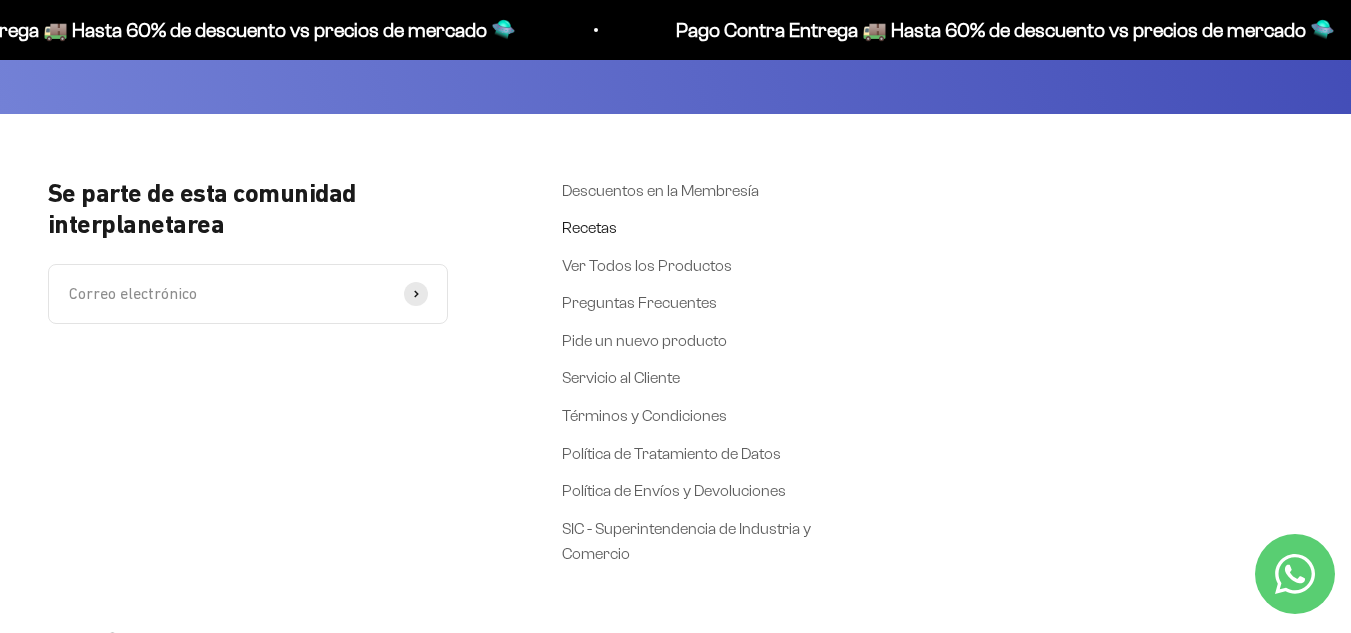 click on "Recetas" at bounding box center (589, 228) 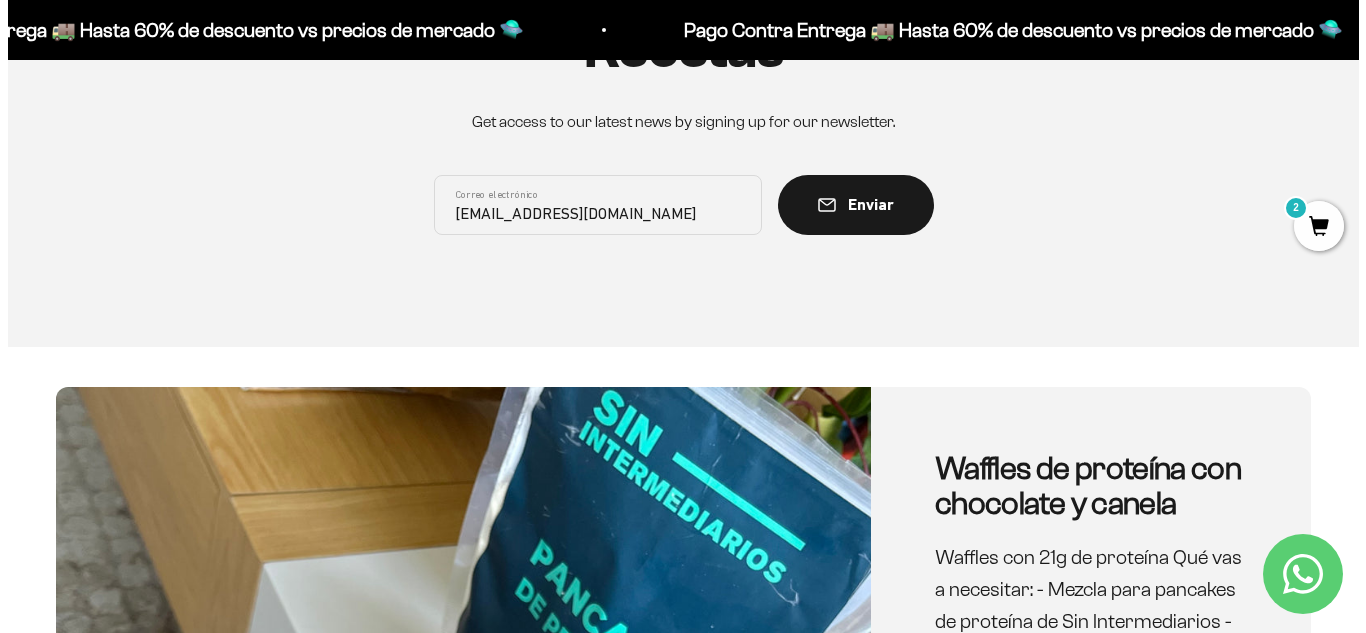 scroll, scrollTop: 0, scrollLeft: 0, axis: both 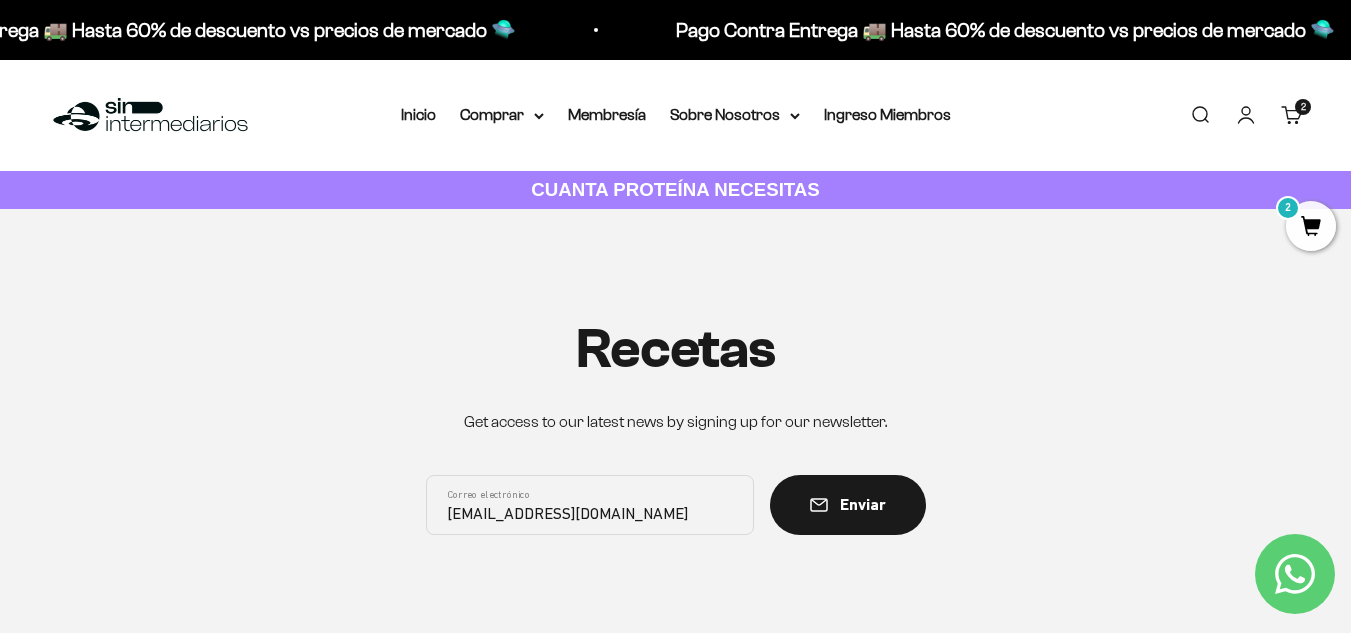 click on "2 artículos
2" at bounding box center (1303, 107) 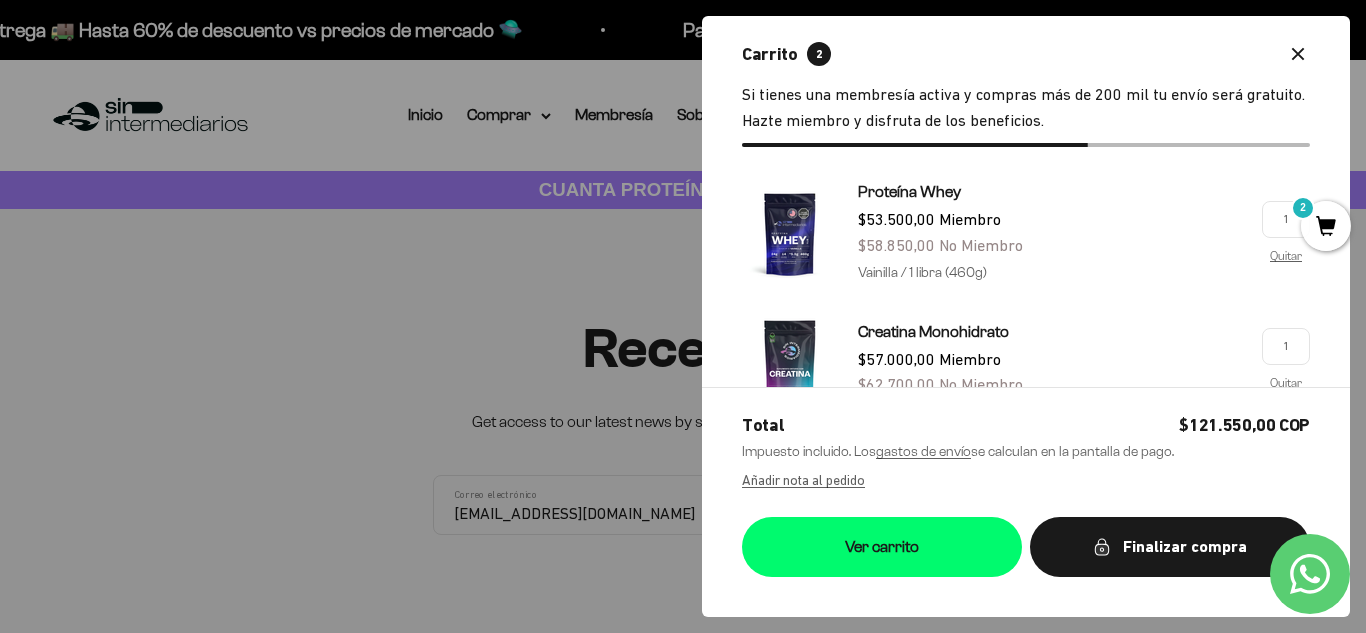 scroll, scrollTop: 0, scrollLeft: 0, axis: both 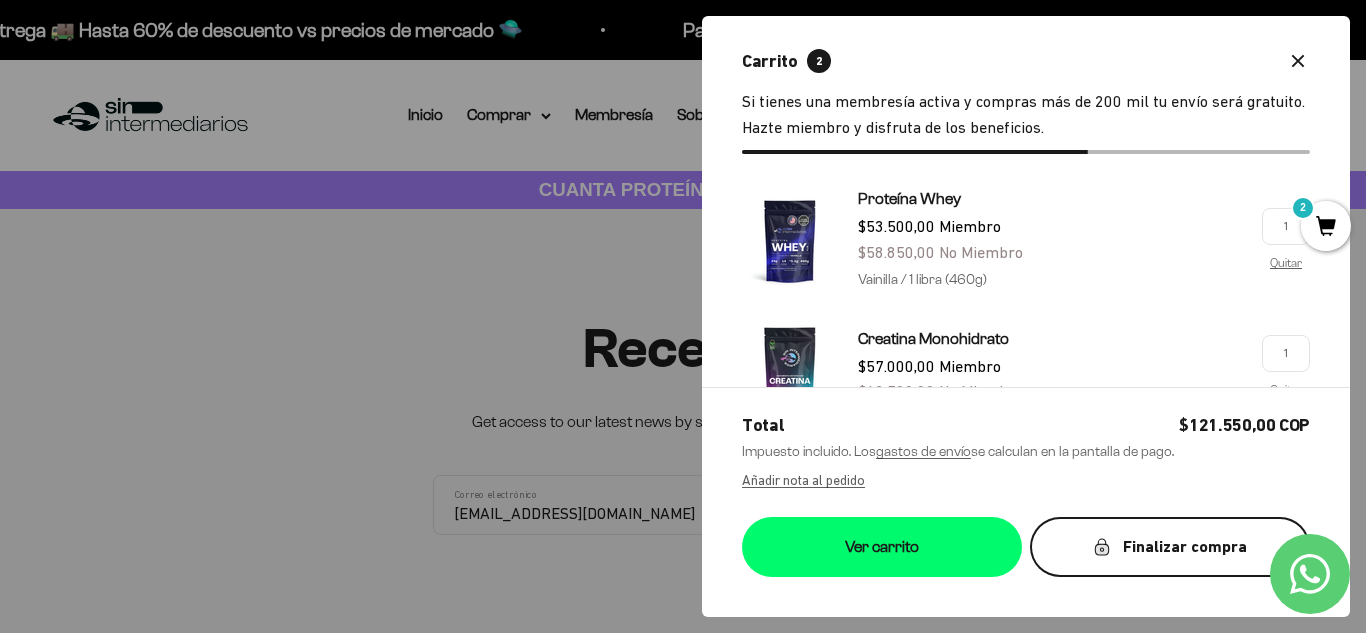click 